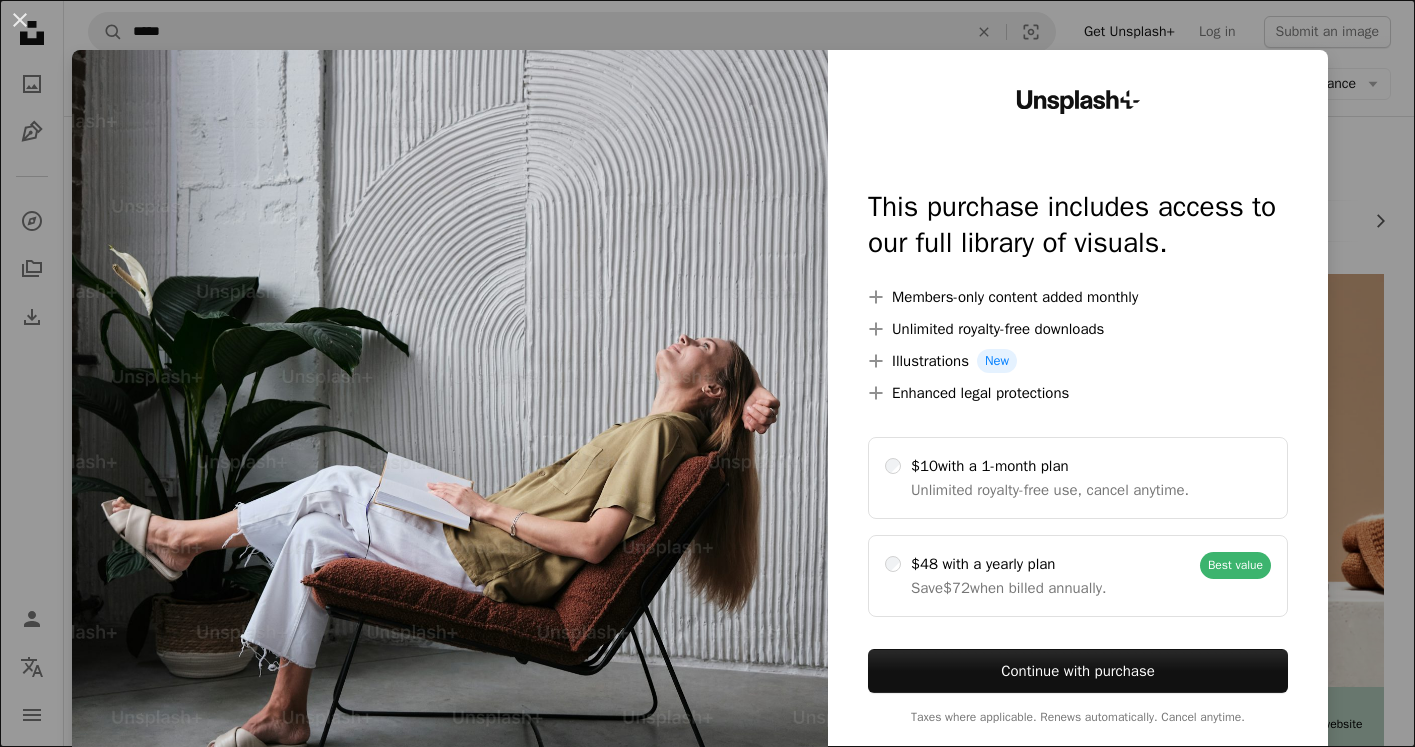 scroll, scrollTop: 214, scrollLeft: 0, axis: vertical 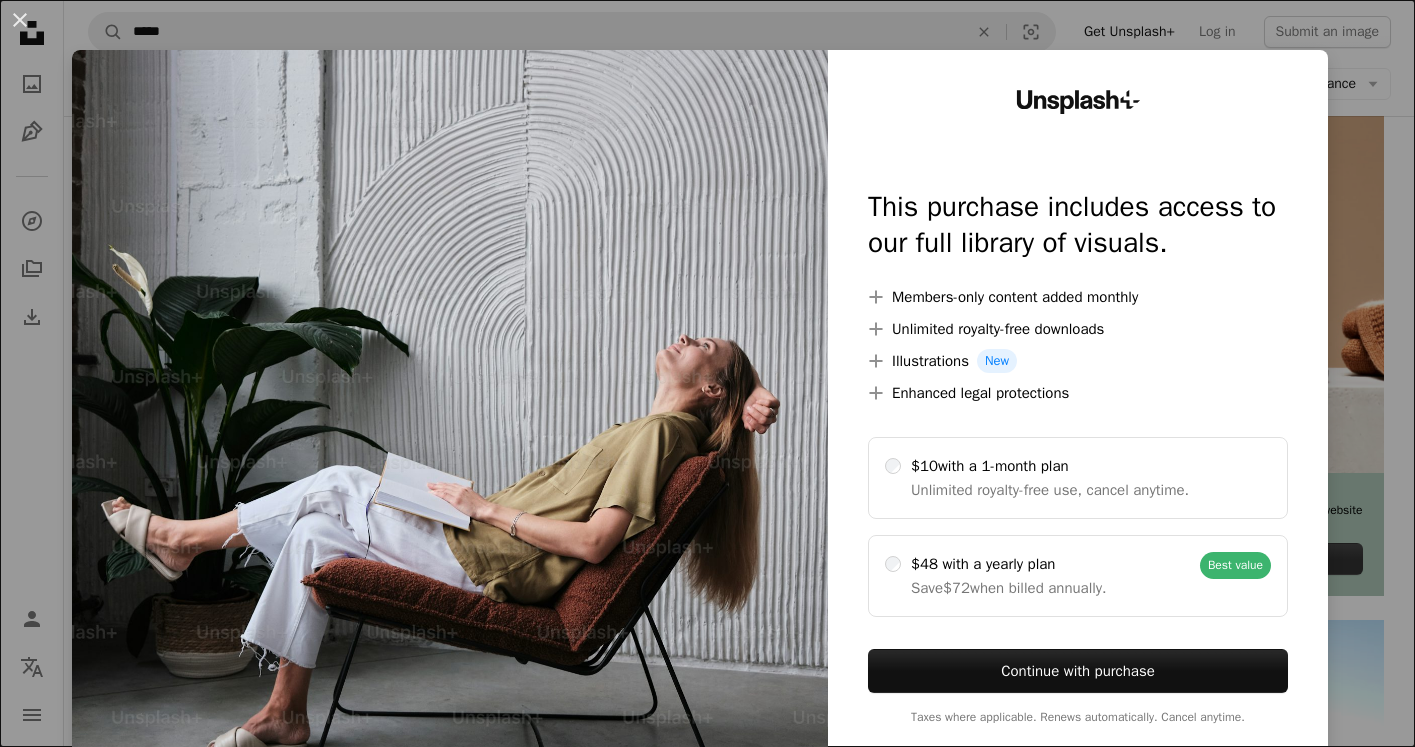 click on "Unsplash+ This purchase includes access to our full library of visuals. A plus sign Members-only content added monthly A plus sign Unlimited royalty-free downloads A plus sign Illustrations  New A plus sign Enhanced legal protections $10  with a 1-month plan Unlimited royalty-free use, cancel anytime. $48   with a yearly plan Save  $72  when billed annually. Best value Continue with purchase Taxes where applicable. Renews automatically. Cancel anytime." at bounding box center (1078, 407) 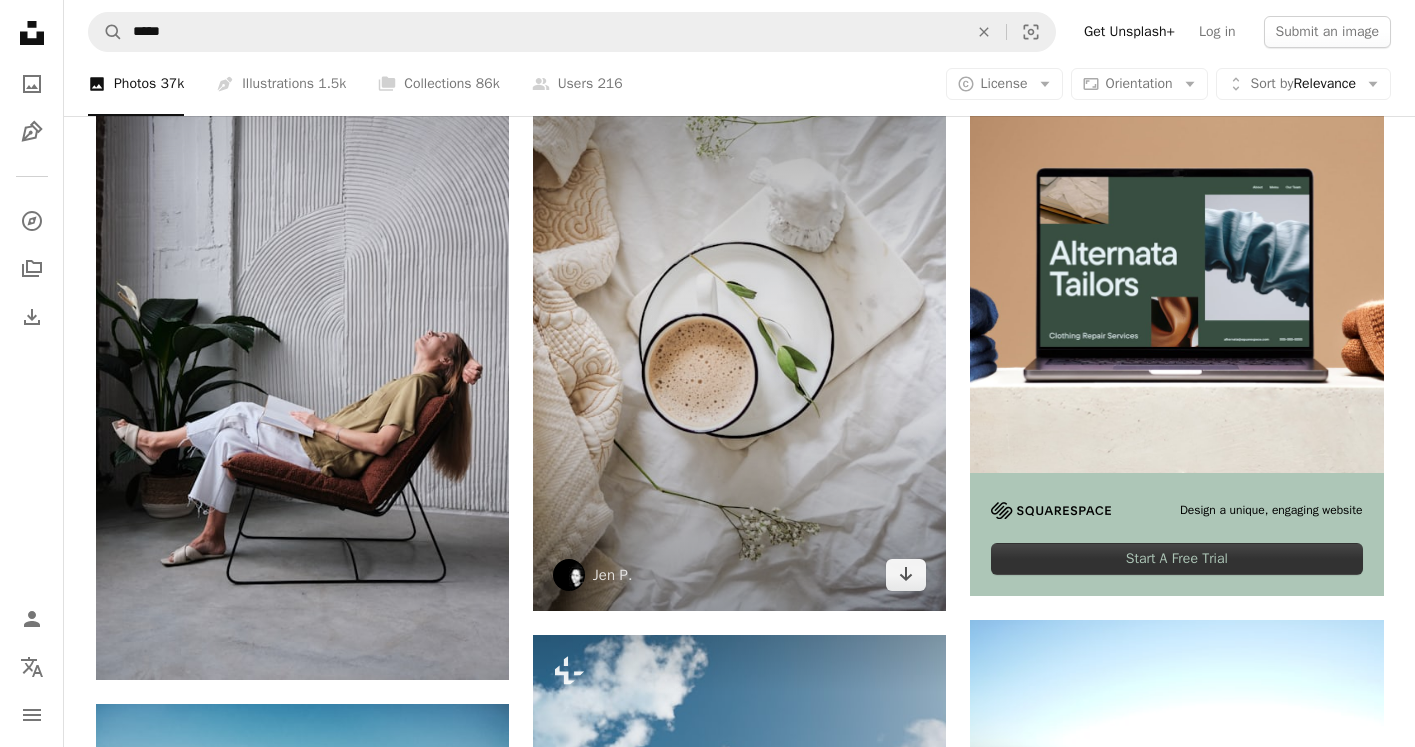 scroll, scrollTop: 212, scrollLeft: 0, axis: vertical 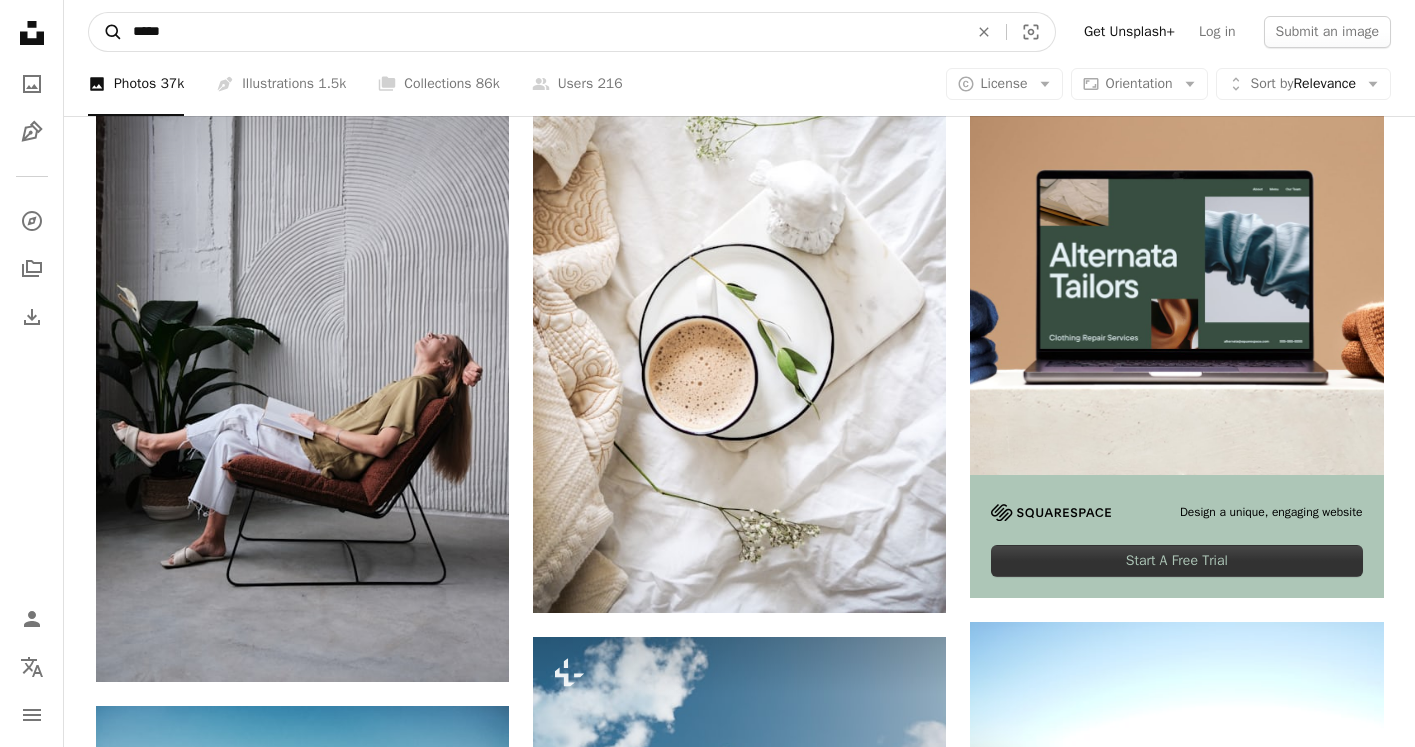drag, startPoint x: 190, startPoint y: 38, endPoint x: 108, endPoint y: 29, distance: 82.492424 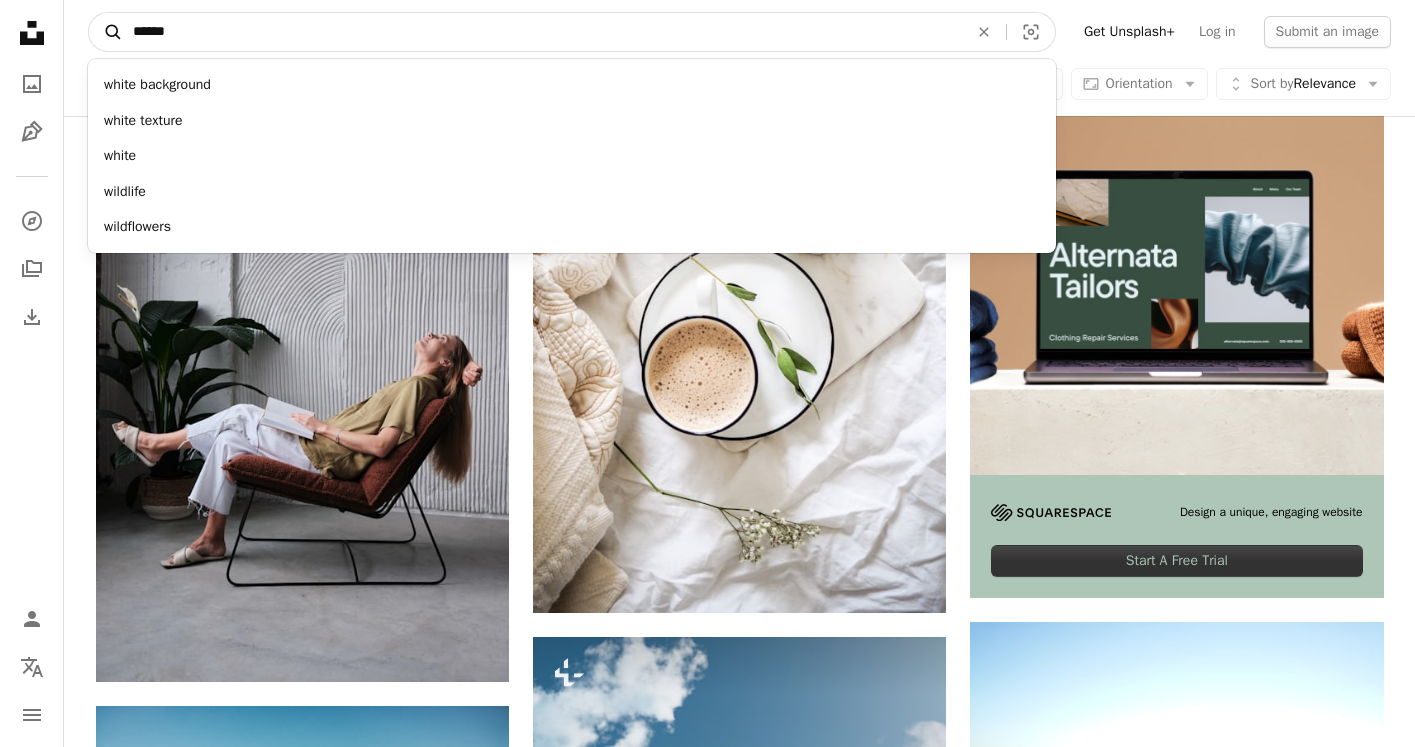 type on "*******" 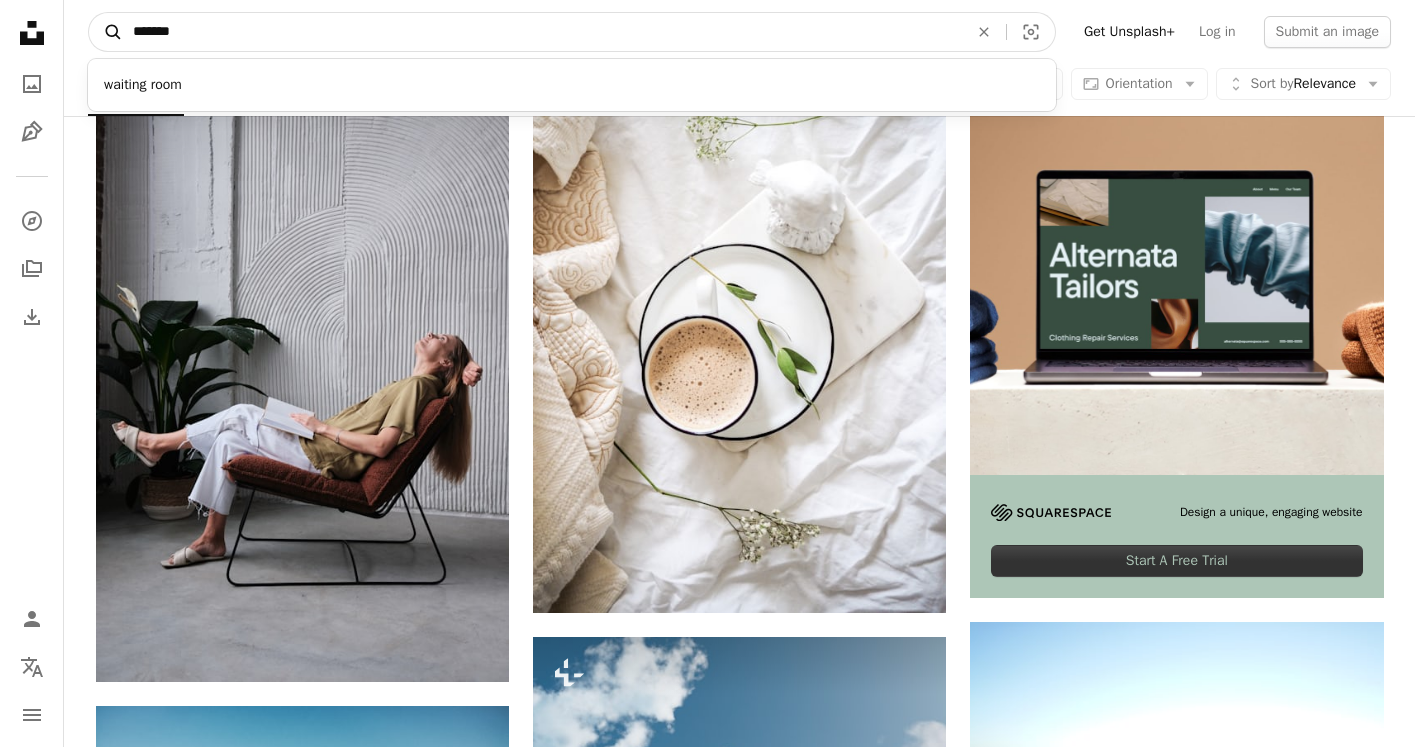 click on "A magnifying glass" at bounding box center [106, 32] 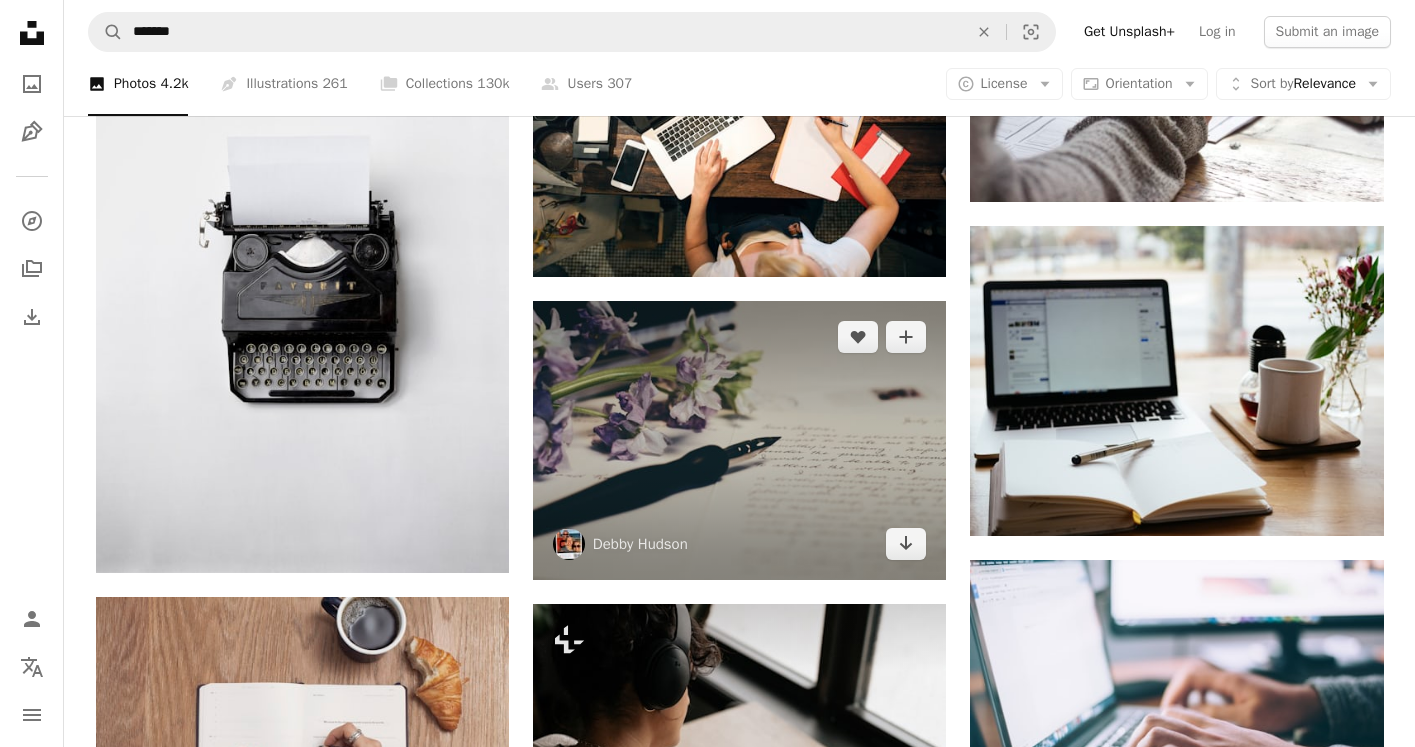 scroll, scrollTop: 879, scrollLeft: 0, axis: vertical 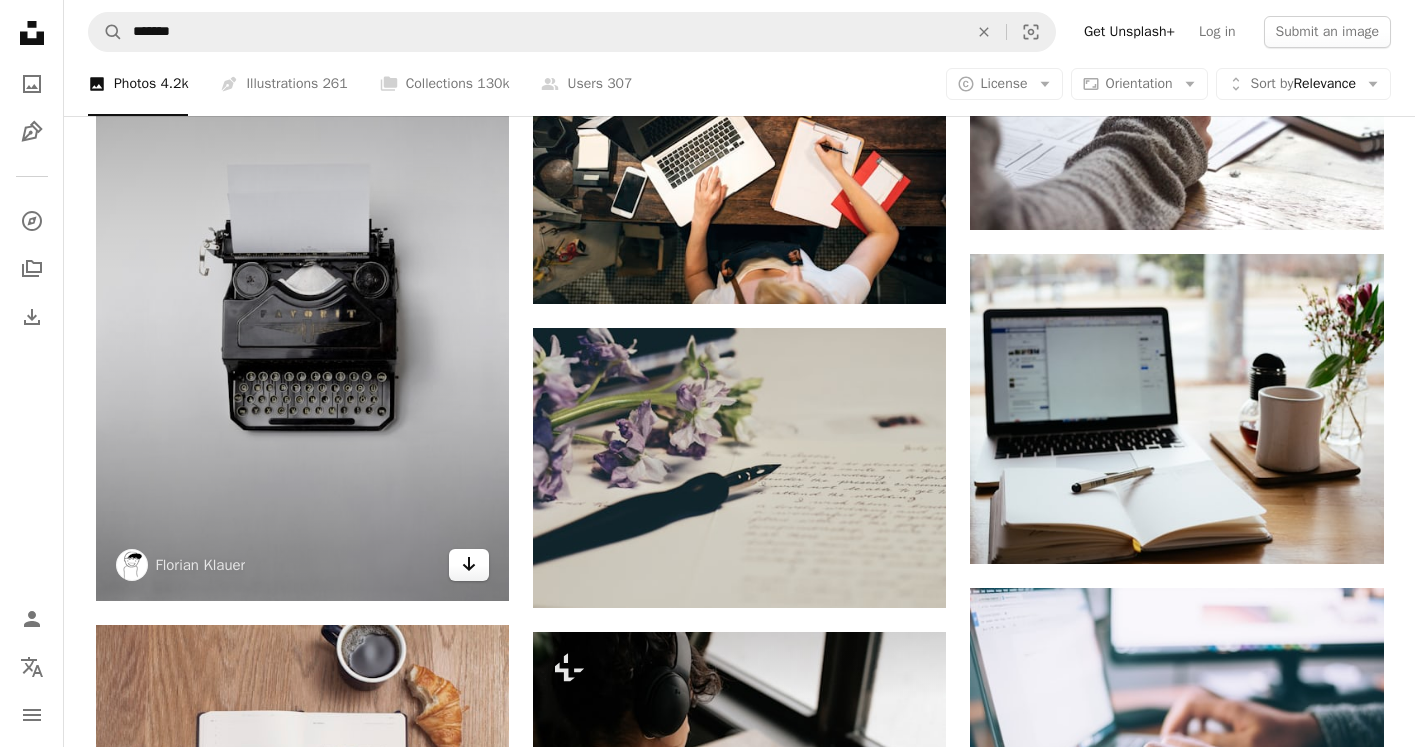 click on "Arrow pointing down" 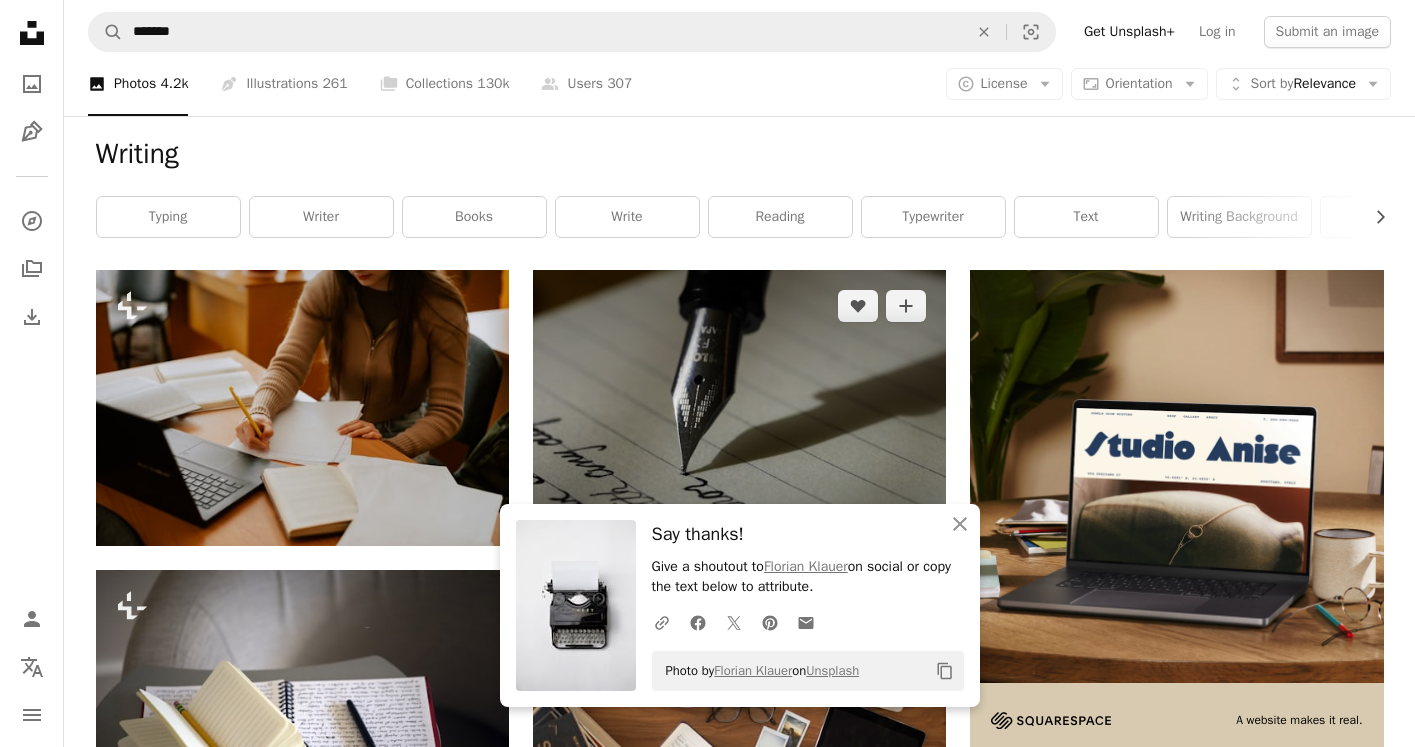 scroll, scrollTop: 0, scrollLeft: 0, axis: both 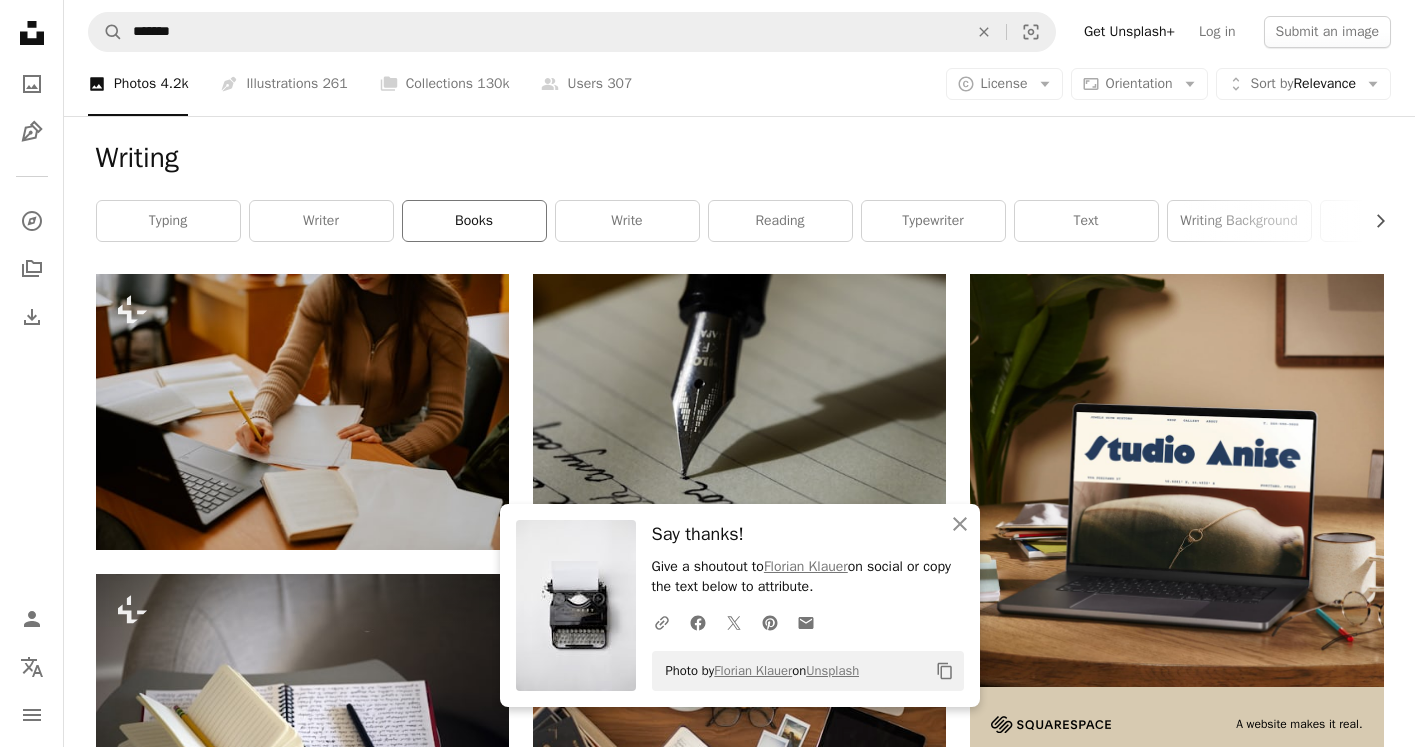 click on "books" at bounding box center (474, 221) 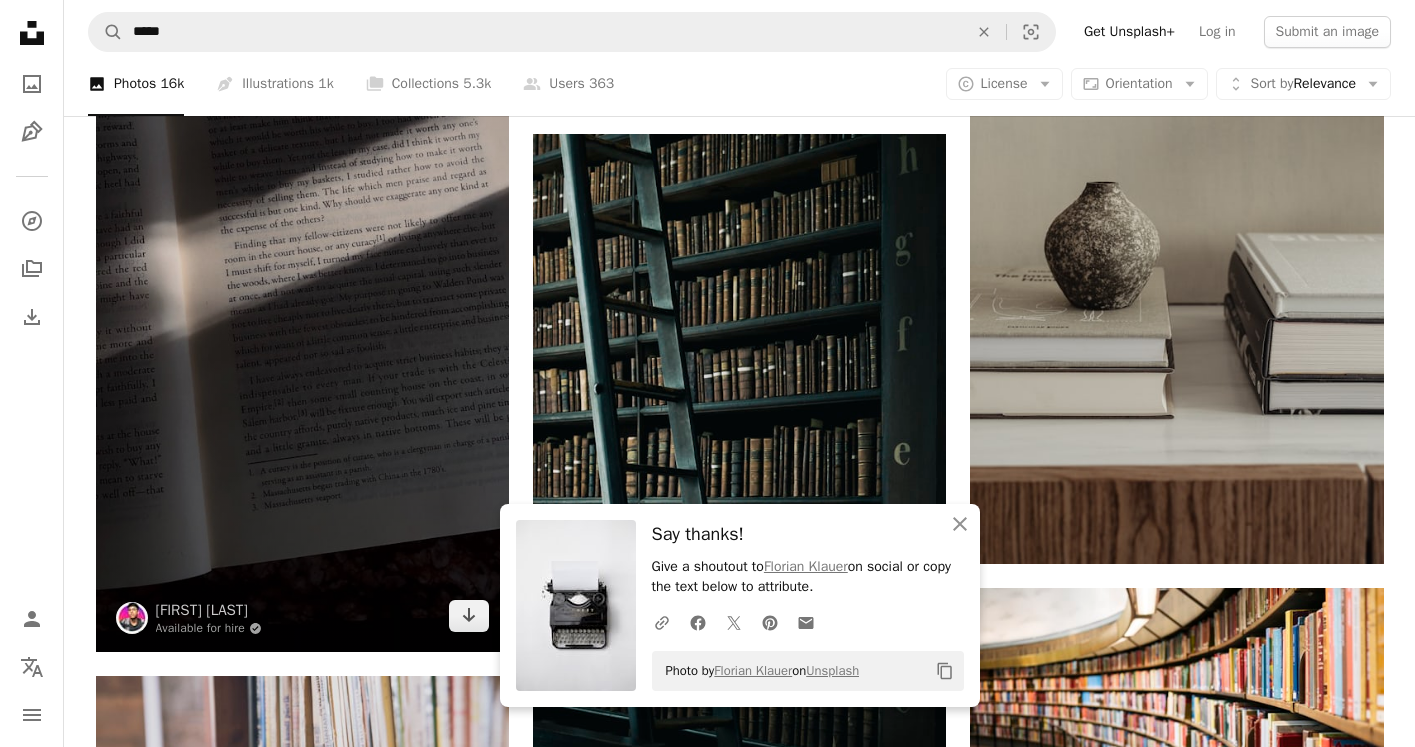 scroll, scrollTop: 1688, scrollLeft: 0, axis: vertical 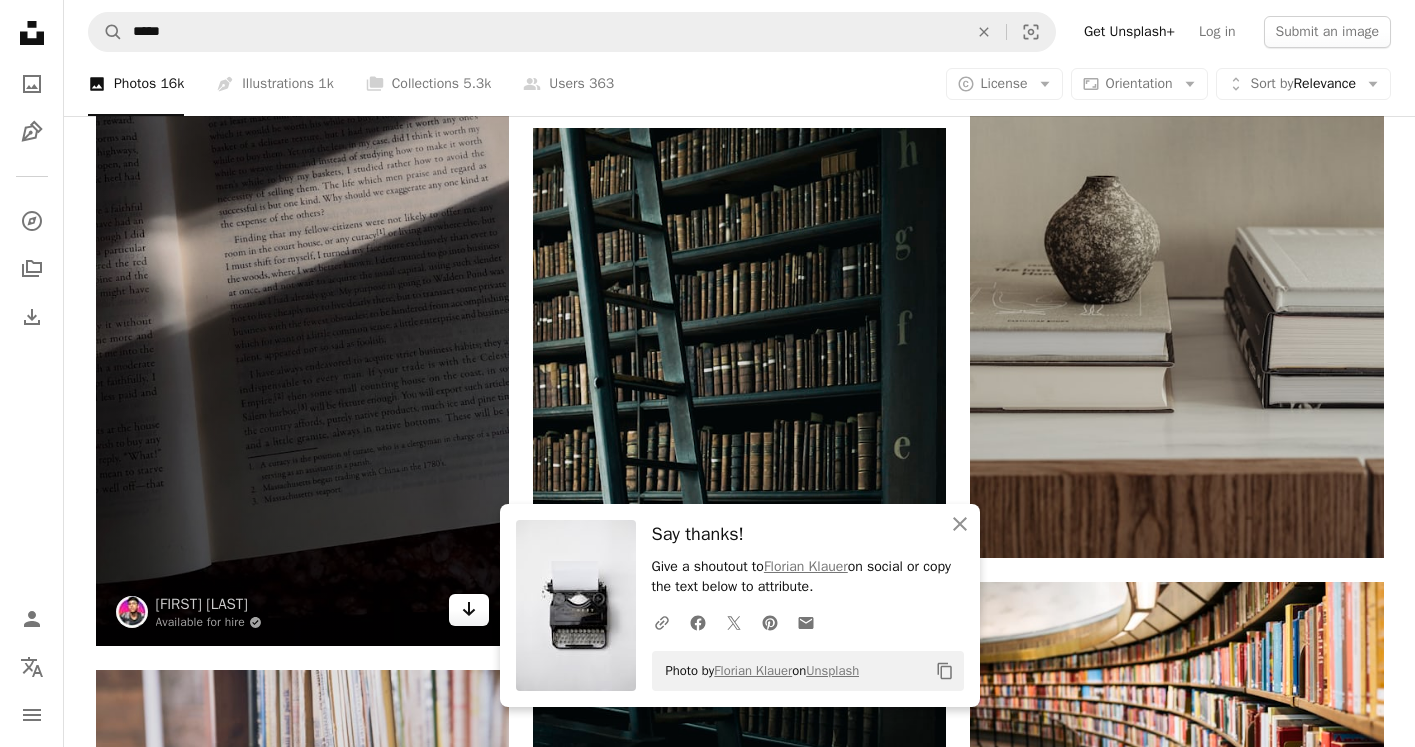 click on "Arrow pointing down" 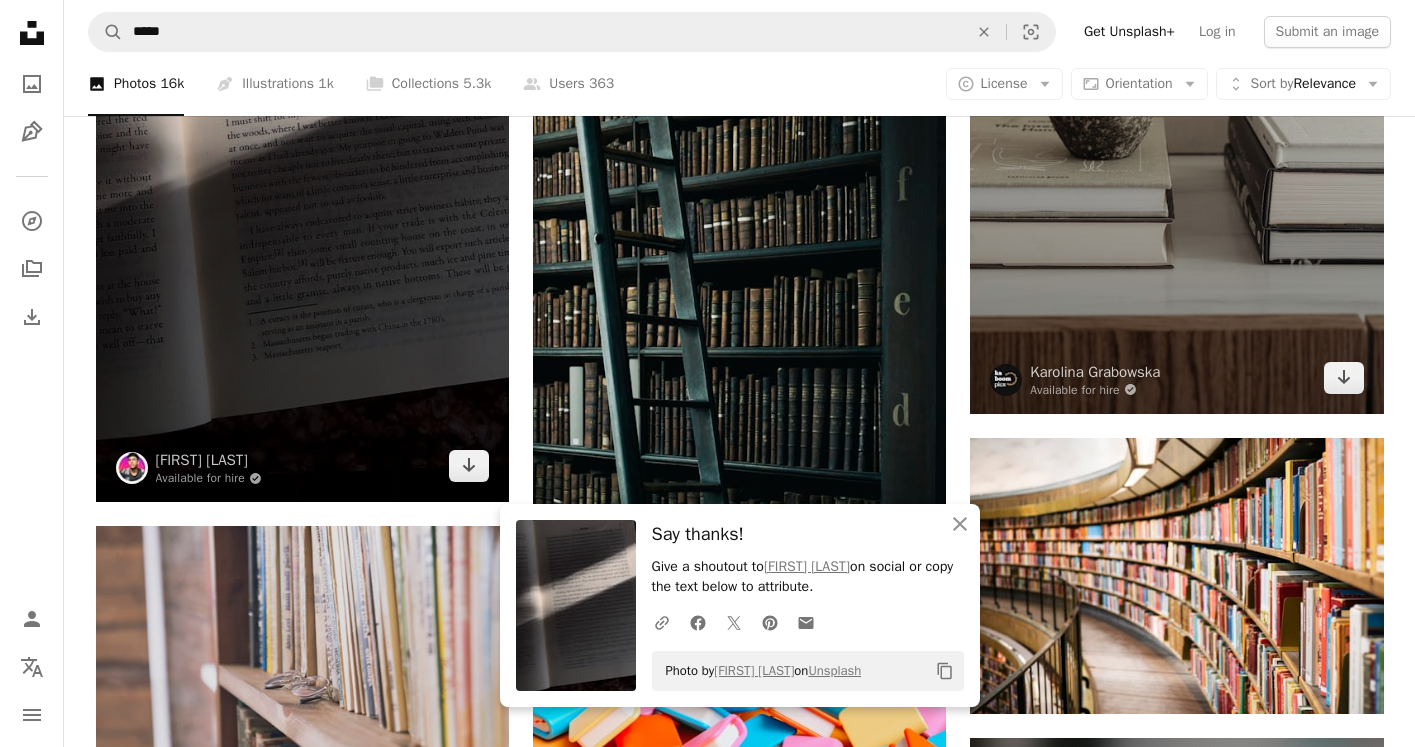 scroll, scrollTop: 1826, scrollLeft: 0, axis: vertical 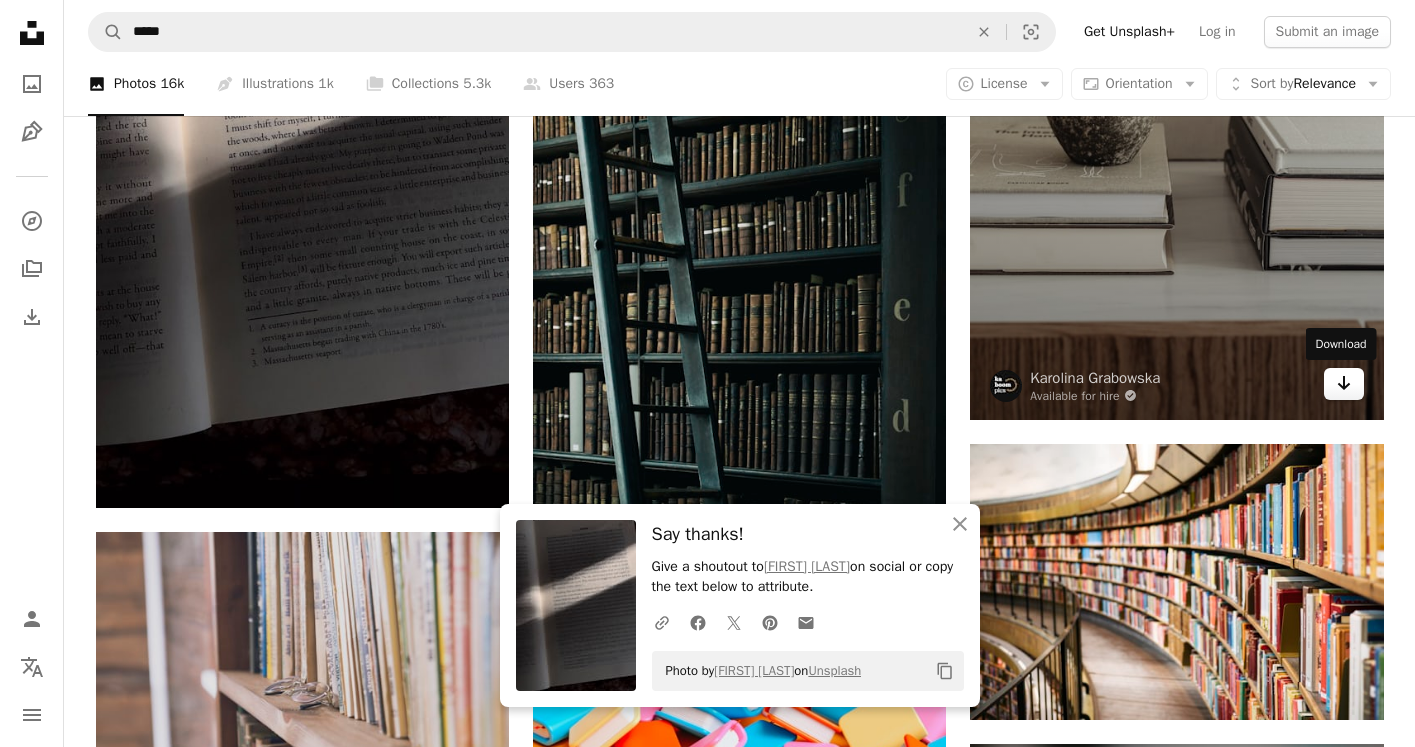 click 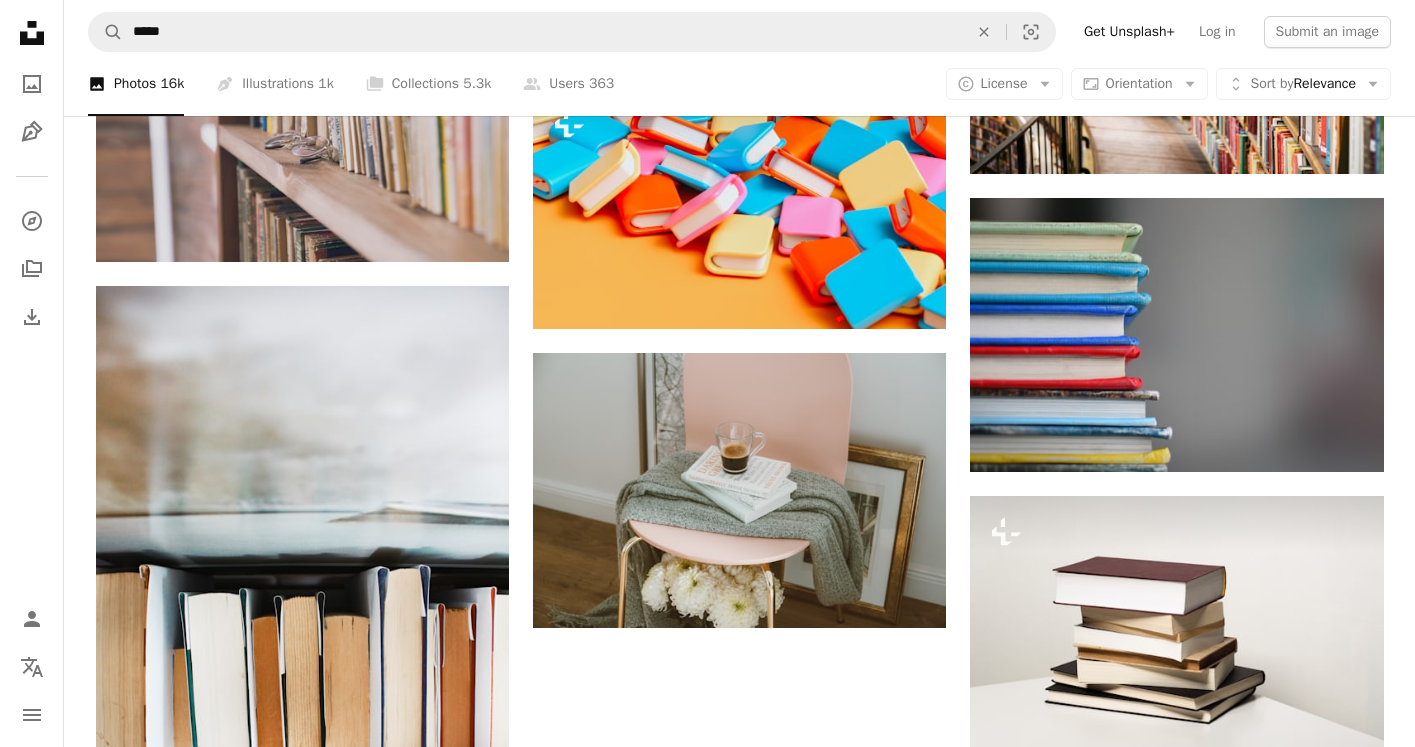 scroll, scrollTop: 2240, scrollLeft: 0, axis: vertical 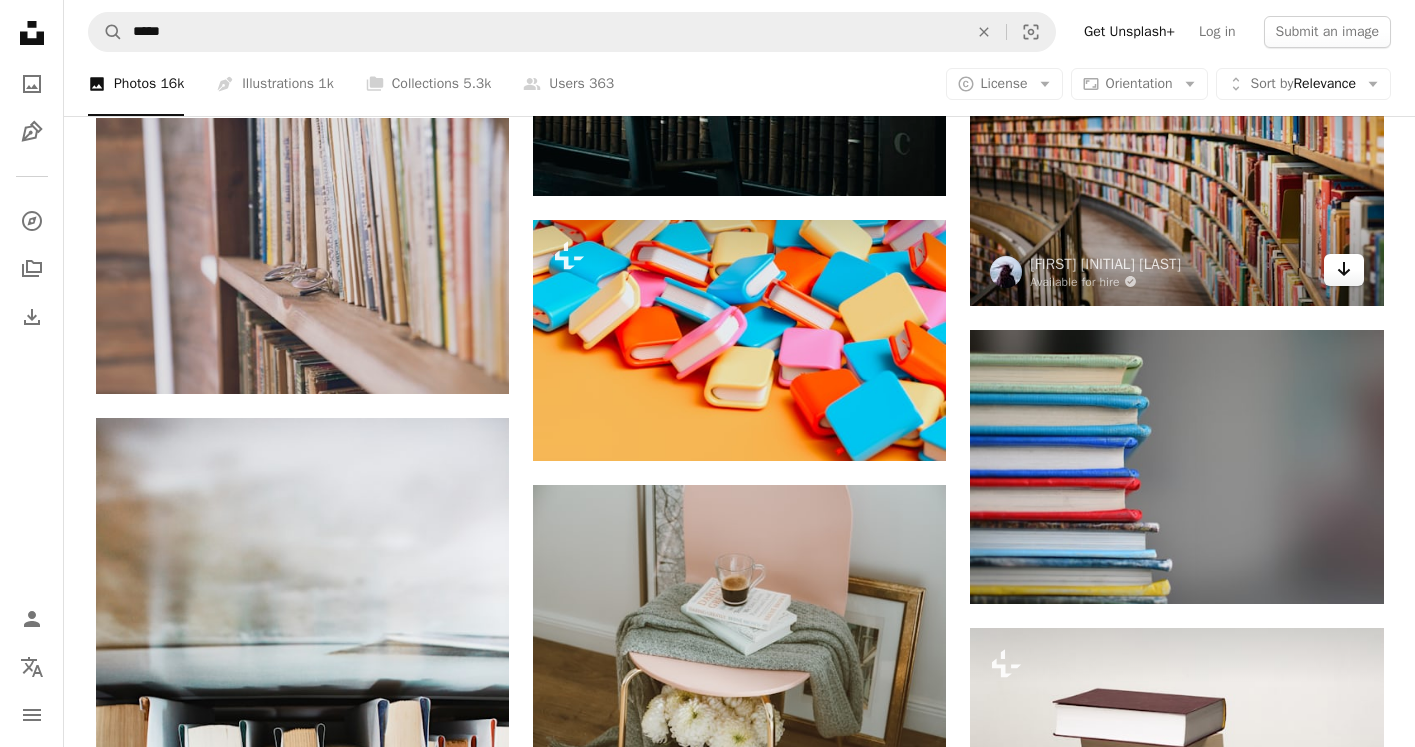 click on "Arrow pointing down" 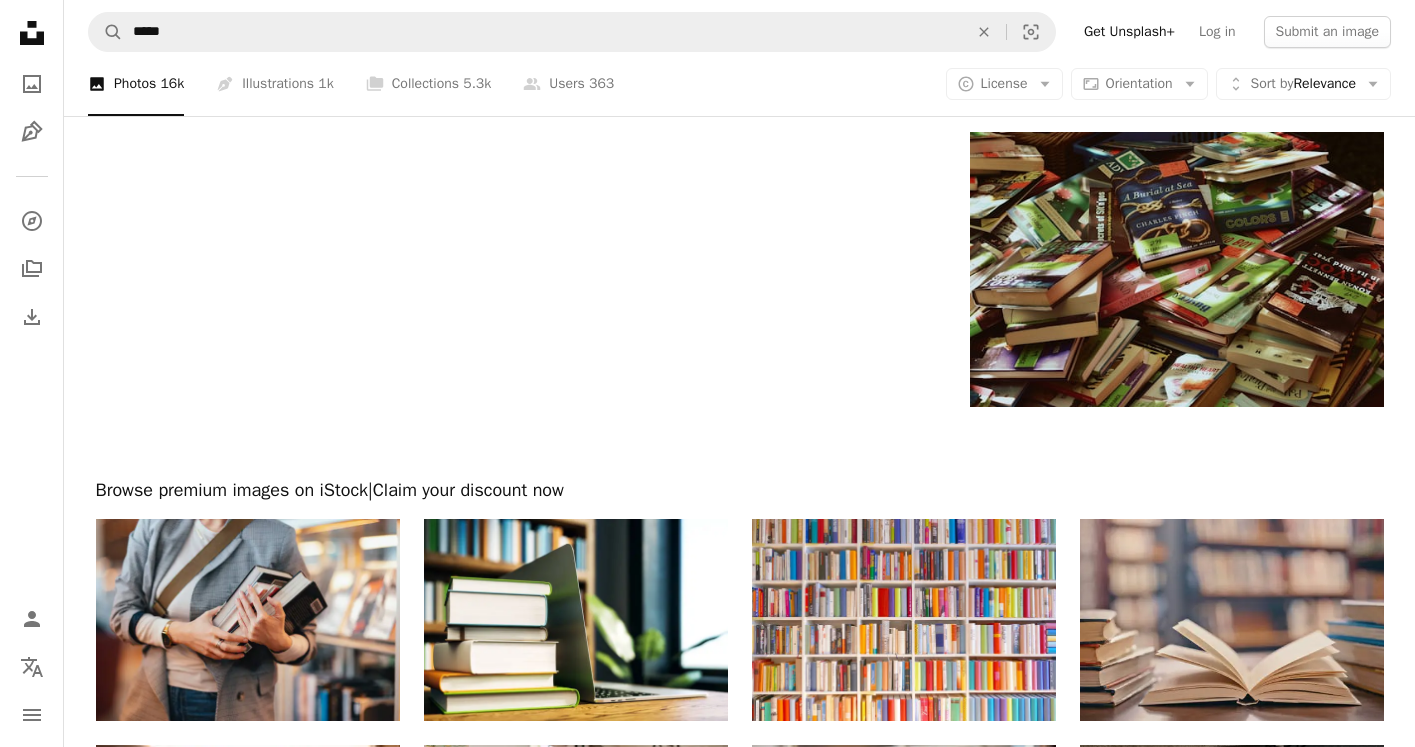 scroll, scrollTop: 3503, scrollLeft: 0, axis: vertical 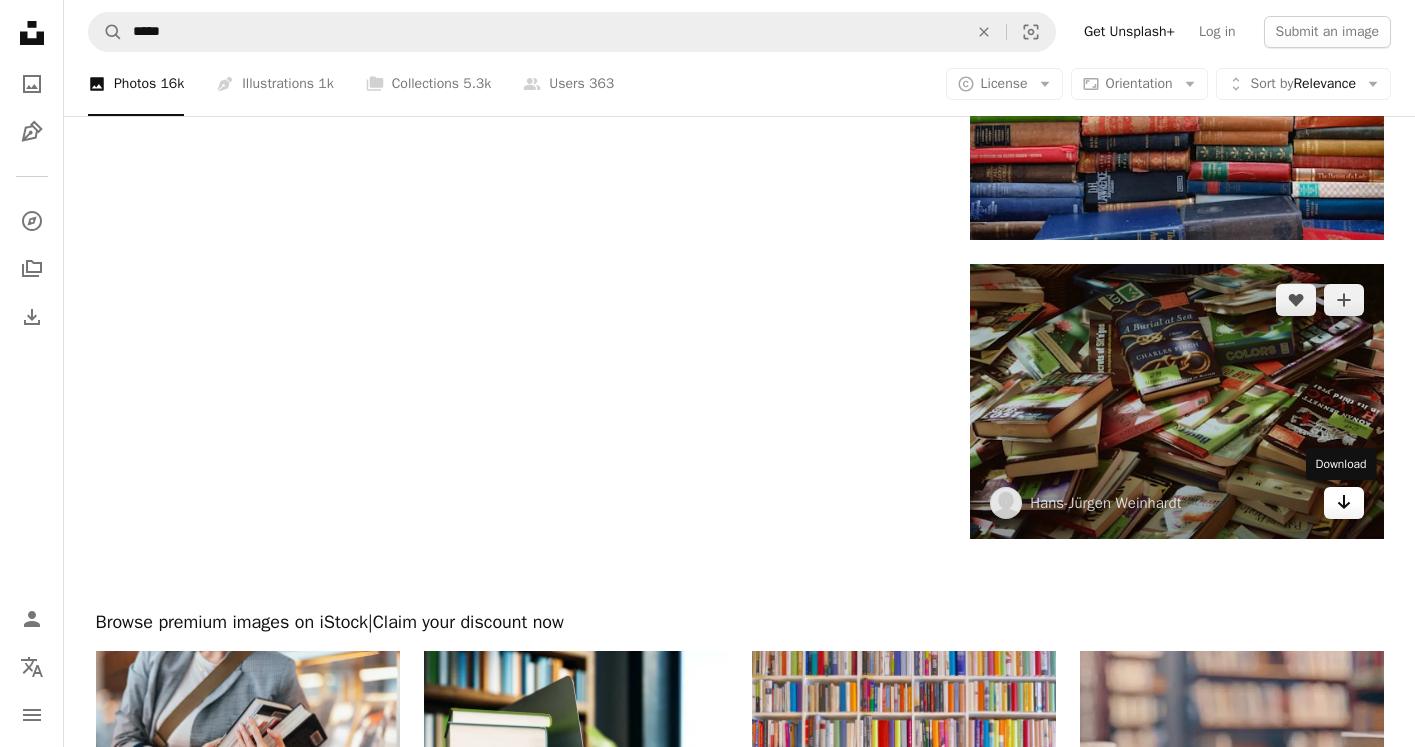 click on "Arrow pointing down" 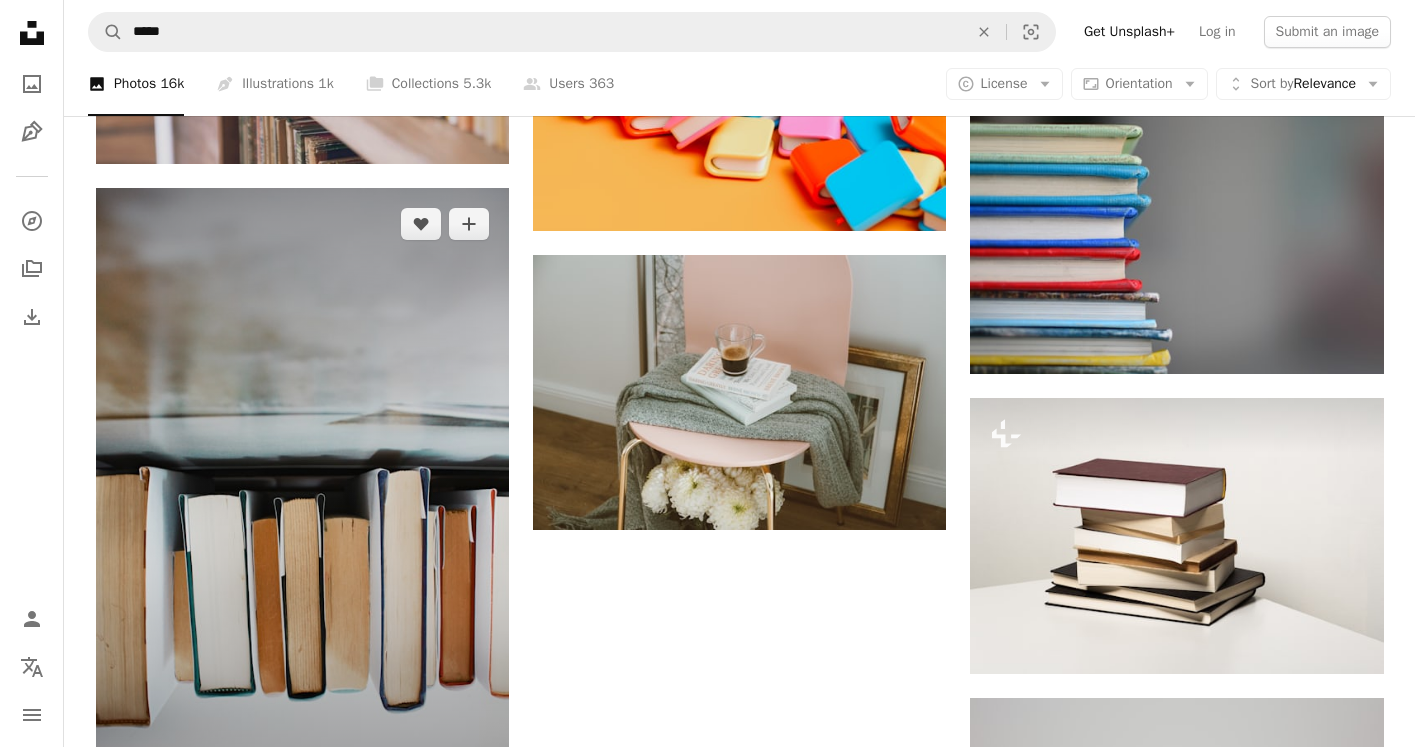 scroll, scrollTop: 2720, scrollLeft: 0, axis: vertical 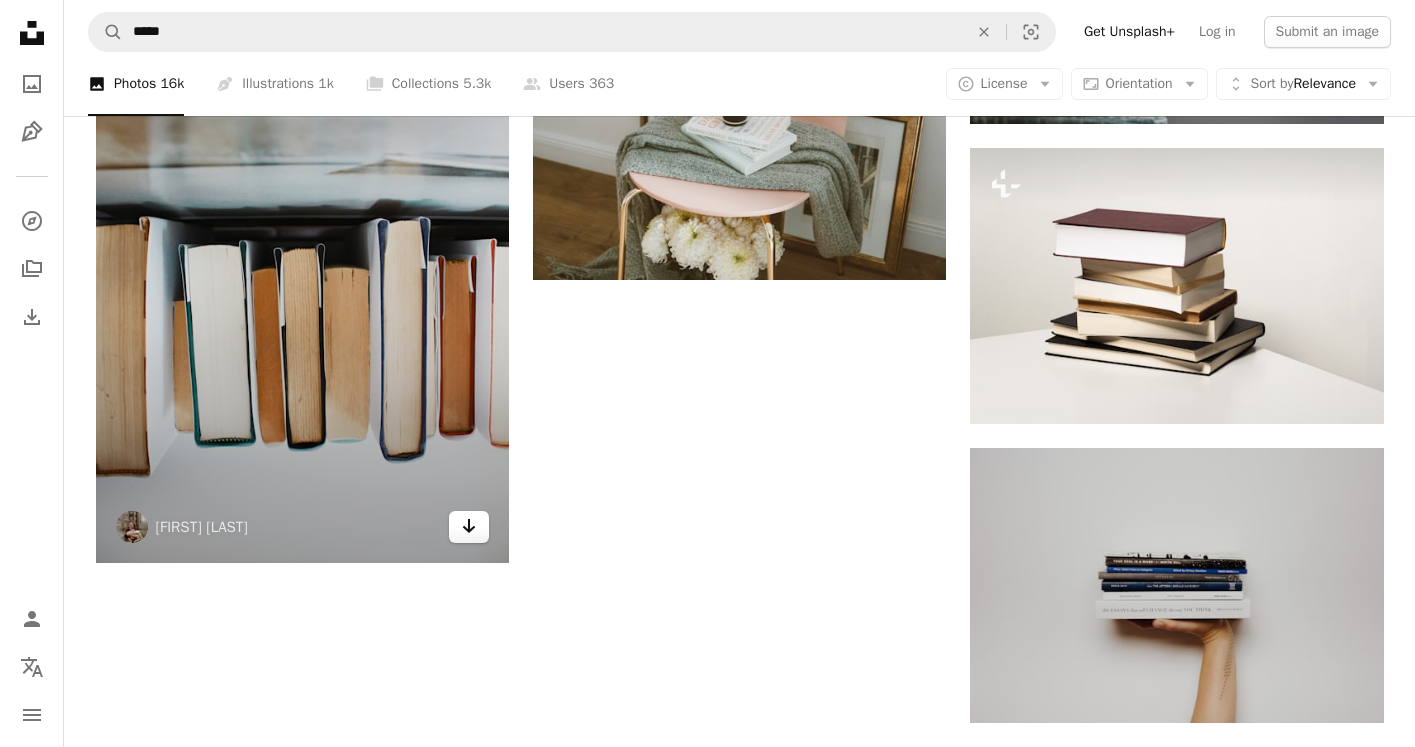 click on "Arrow pointing down" at bounding box center (469, 527) 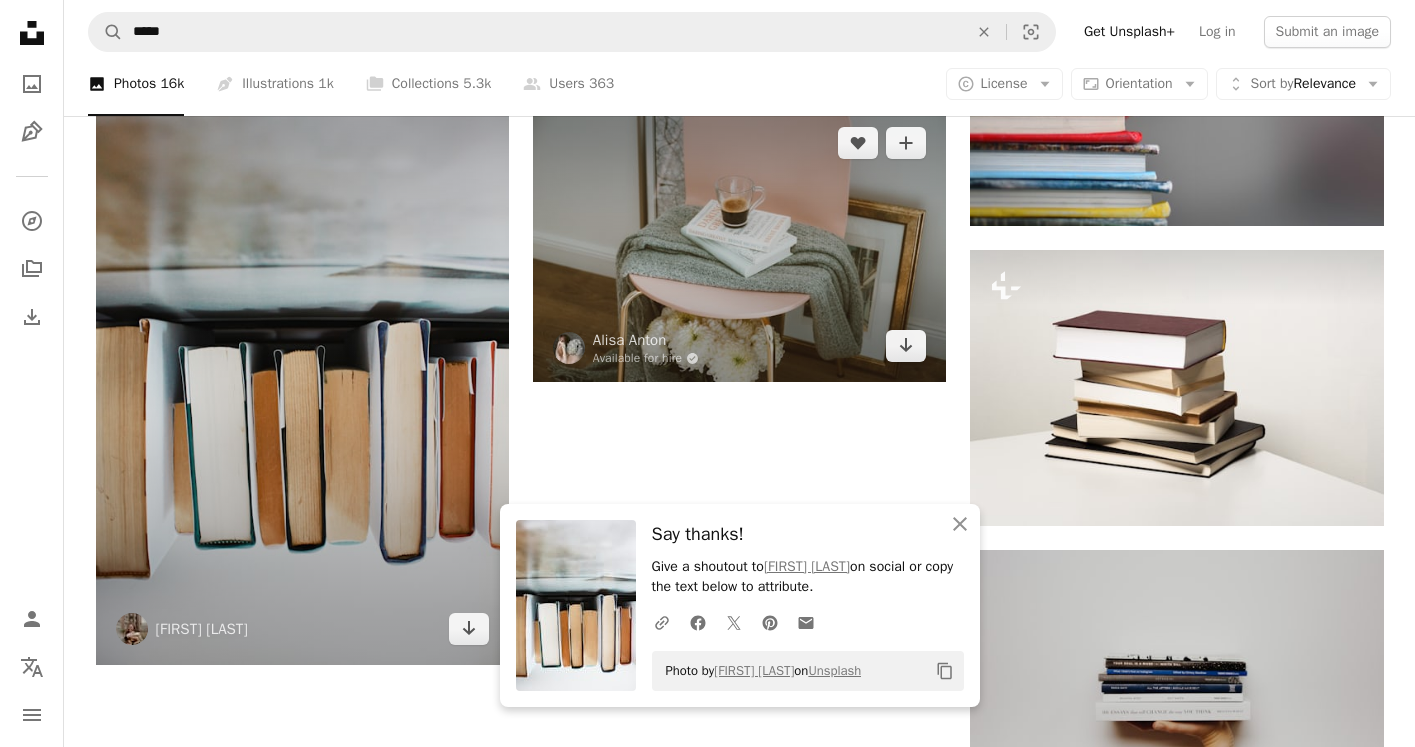 scroll, scrollTop: 2519, scrollLeft: 0, axis: vertical 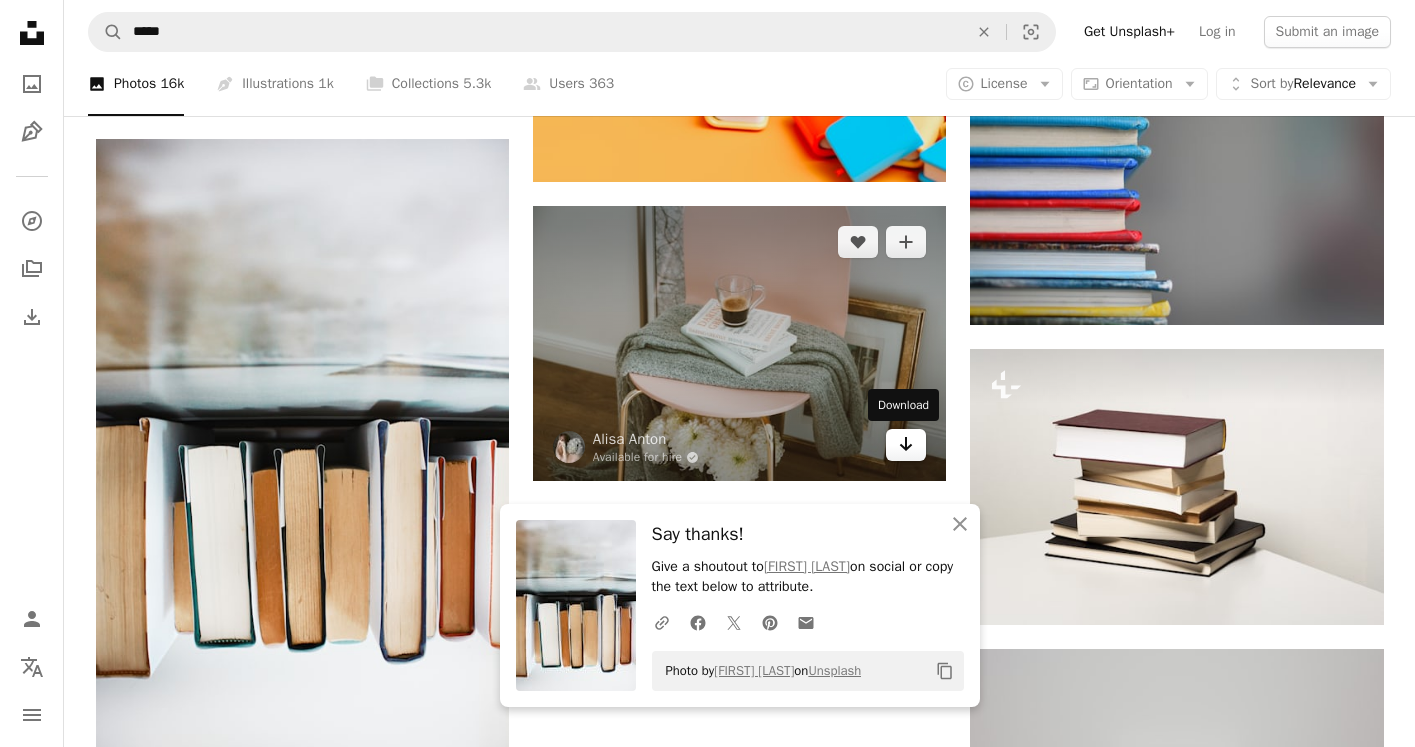 click on "Arrow pointing down" at bounding box center [906, 445] 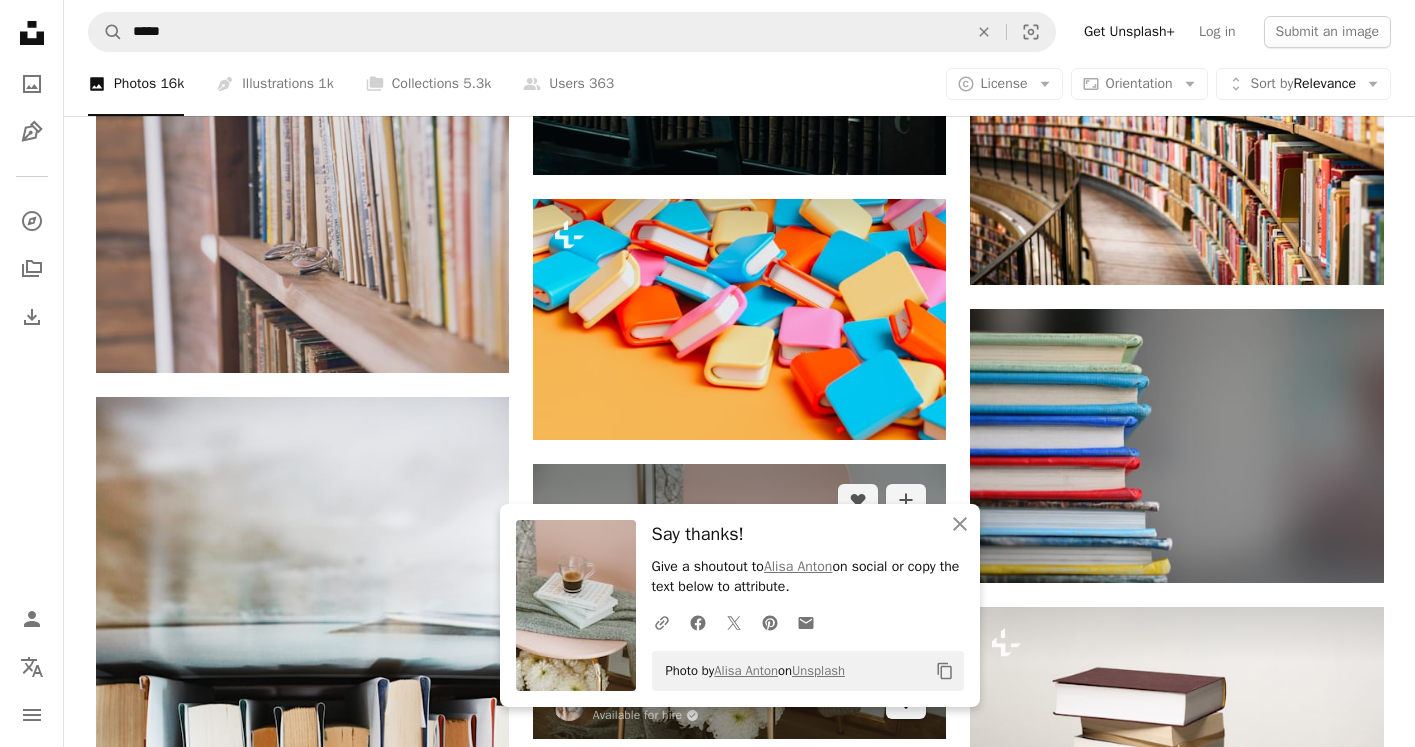 scroll, scrollTop: 2263, scrollLeft: 0, axis: vertical 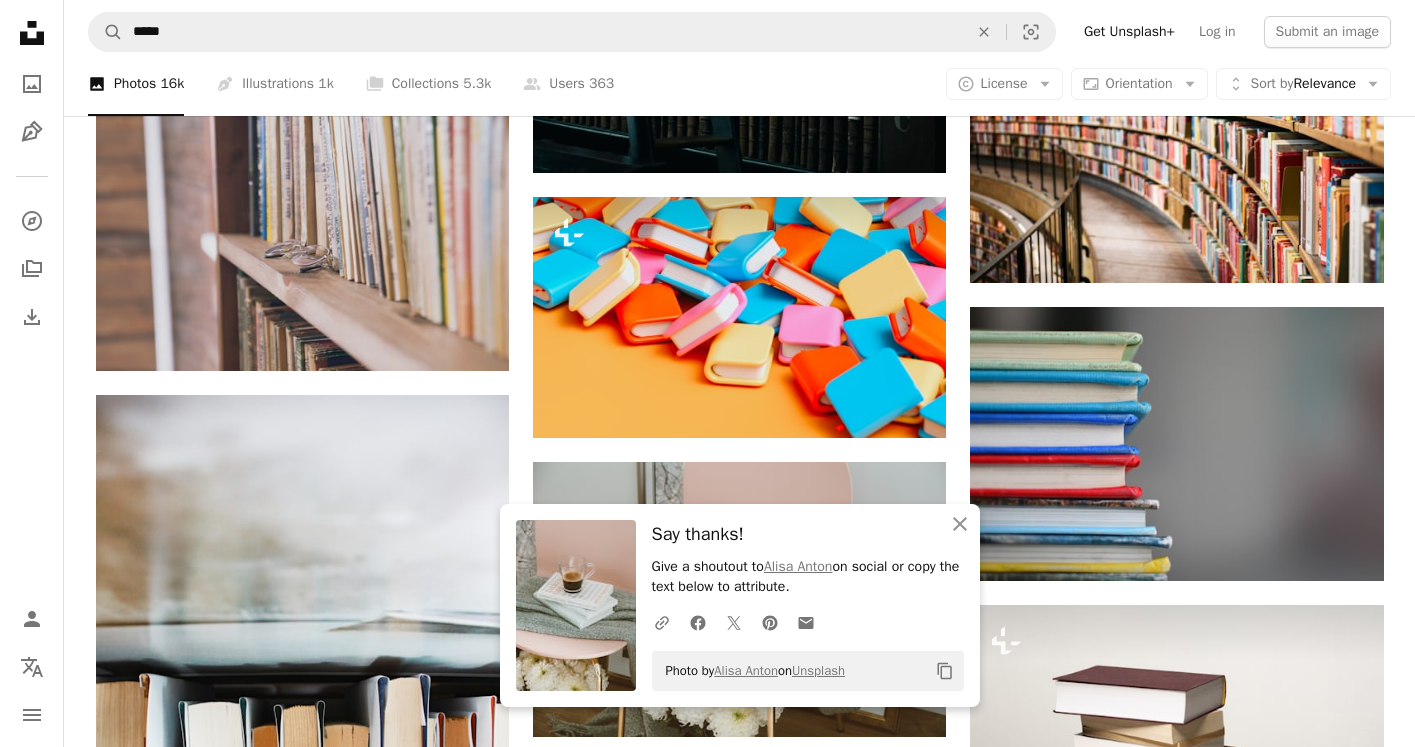 click on "Plus sign for Unsplash+ A heart A plus sign [FIRST] [LAST] For Unsplash+ A lock Purchase Plus sign for Unsplash+ A heart A plus sign Planet Volumes For Unsplash+ A lock Purchase A heart A plus sign [FIRST] [LAST] Available for hire A checkmark inside of a circle Arrow pointing down A heart A plus sign [FIRST] [LAST] Arrow pointing down A heart A plus sign [FIRST] [LAST] Arrow pointing down A heart A plus sign [FIRST] [LAST] Available for hire A checkmark inside of a circle Arrow pointing down A heart A plus sign [FIRST] [LAST] Arrow pointing down Plus sign for Unsplash+ A heart A plus sign [FIRST] [LAST] For Unsplash+ A lock Purchase A heart A plus sign [FIRST] Available for hire A checkmark inside of a circle Arrow pointing down Plus sign for Unsplash+ A heart A plus sign A. C. For Unsplash+ A lock Purchase A heart A plus sign [FIRST] [LAST] Available for hire A checkmark inside of a circle Arrow pointing down Build your website your way. Get started" at bounding box center [740, -105] 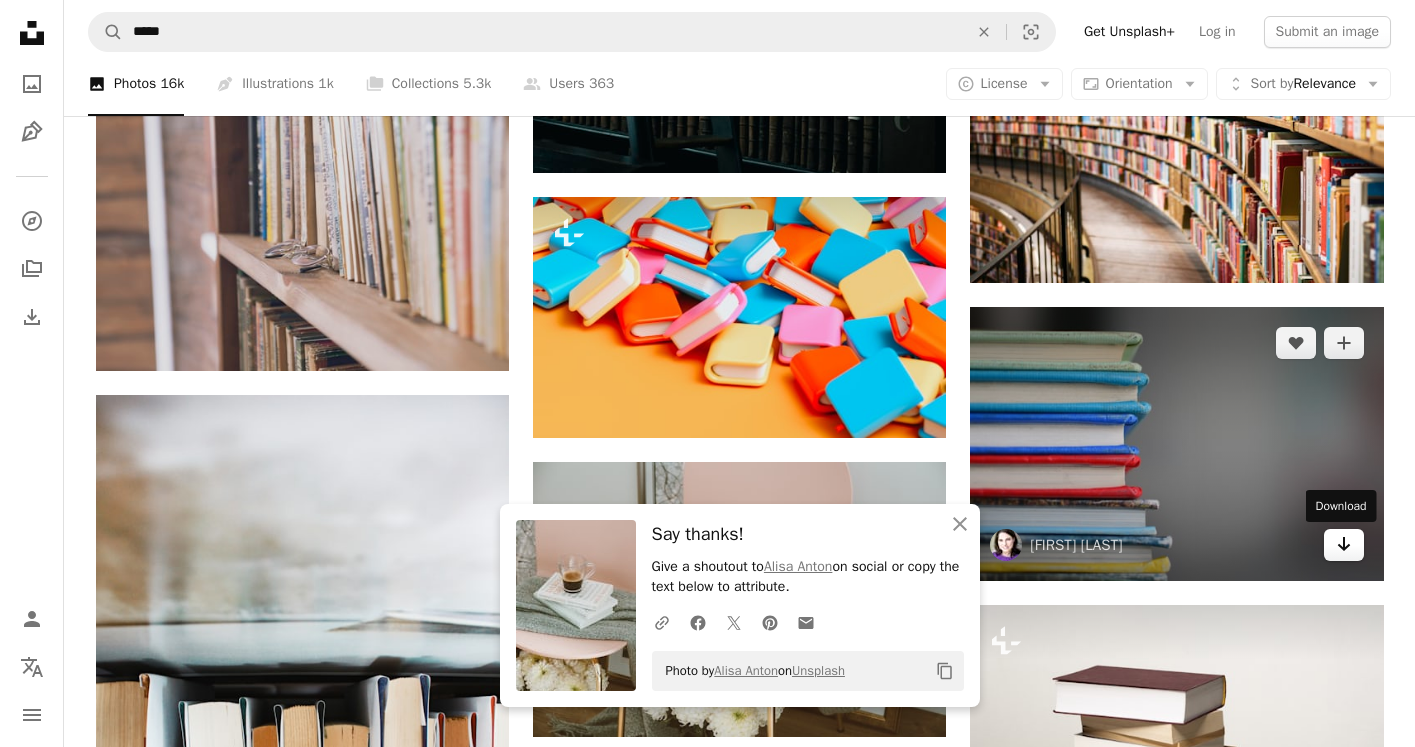 click on "Arrow pointing down" at bounding box center (1344, 545) 